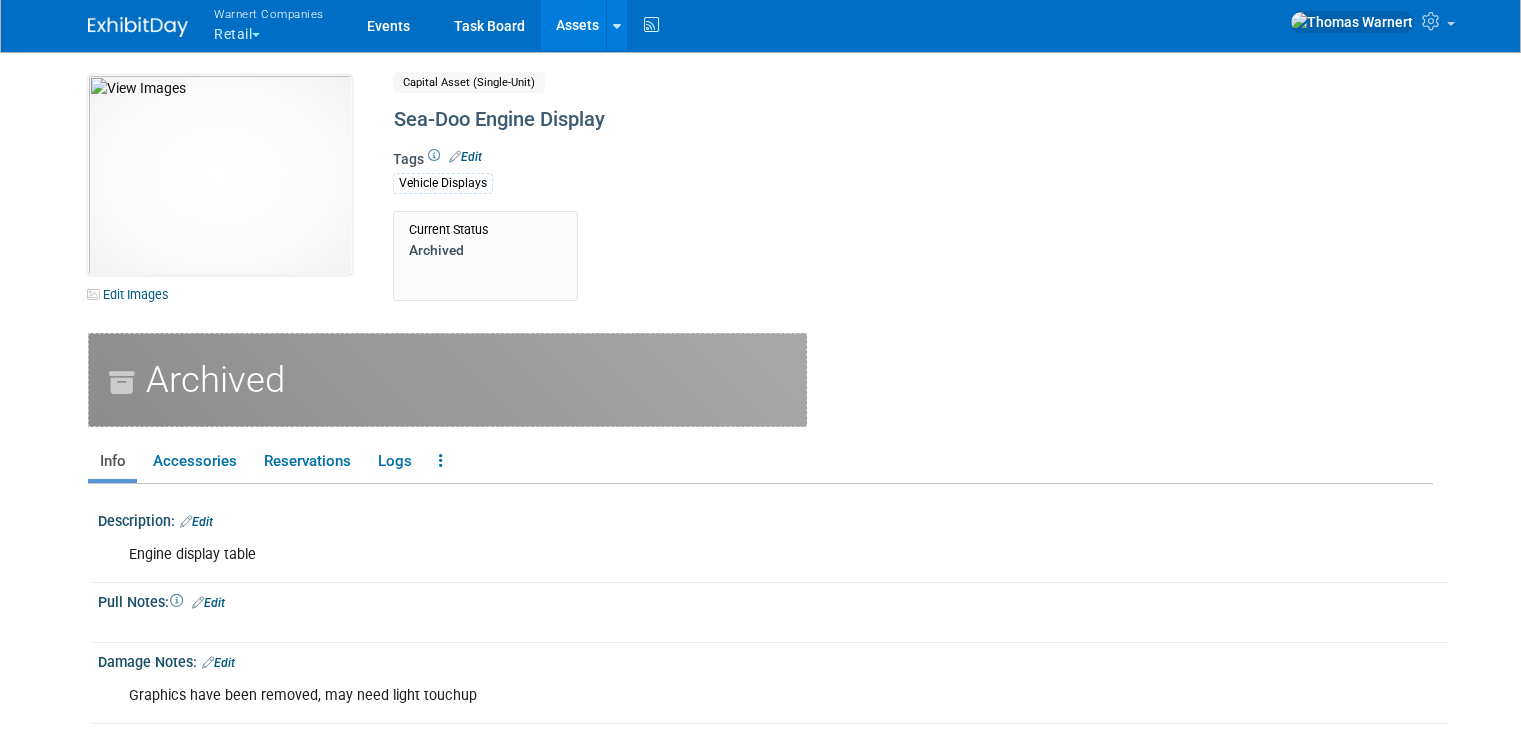 scroll, scrollTop: 0, scrollLeft: 0, axis: both 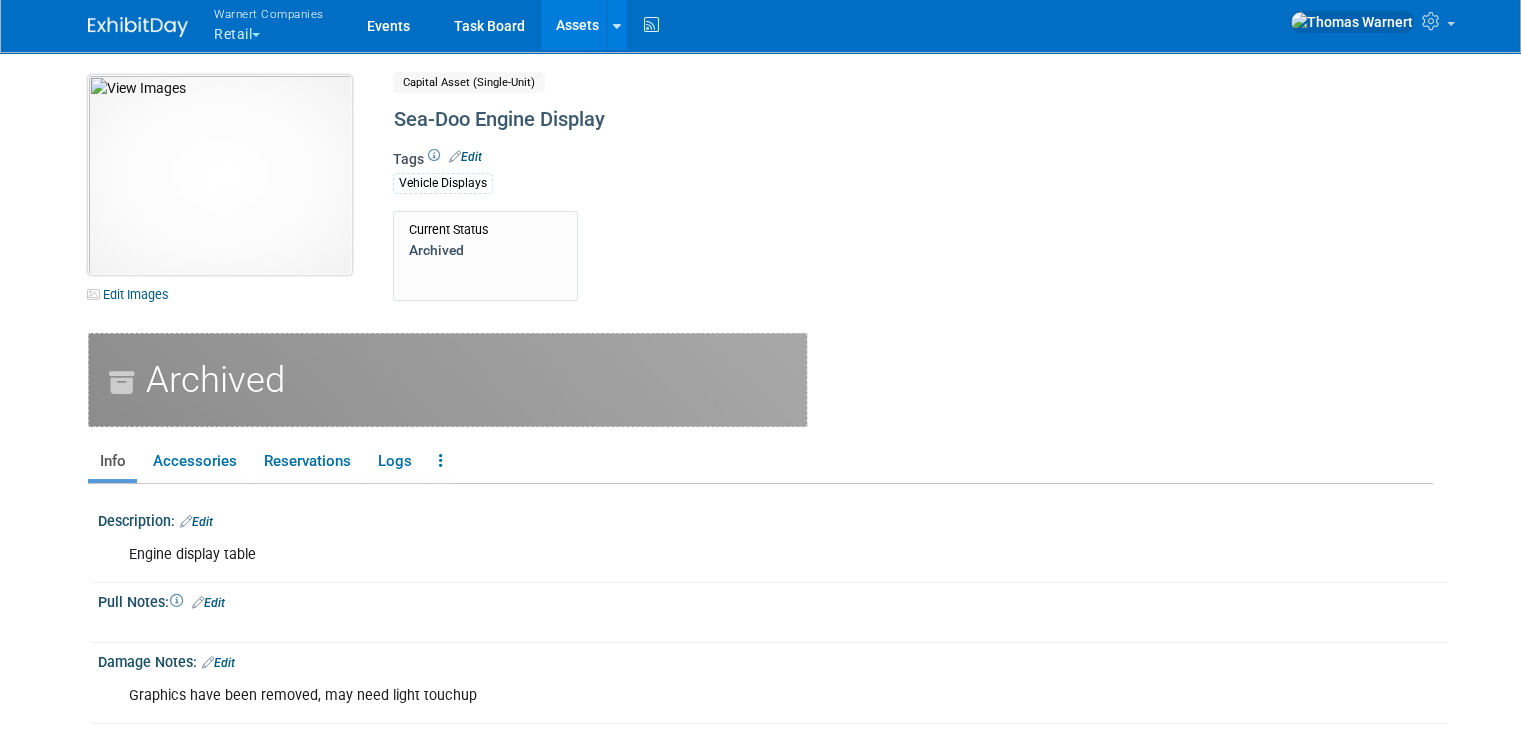 click at bounding box center (220, 175) 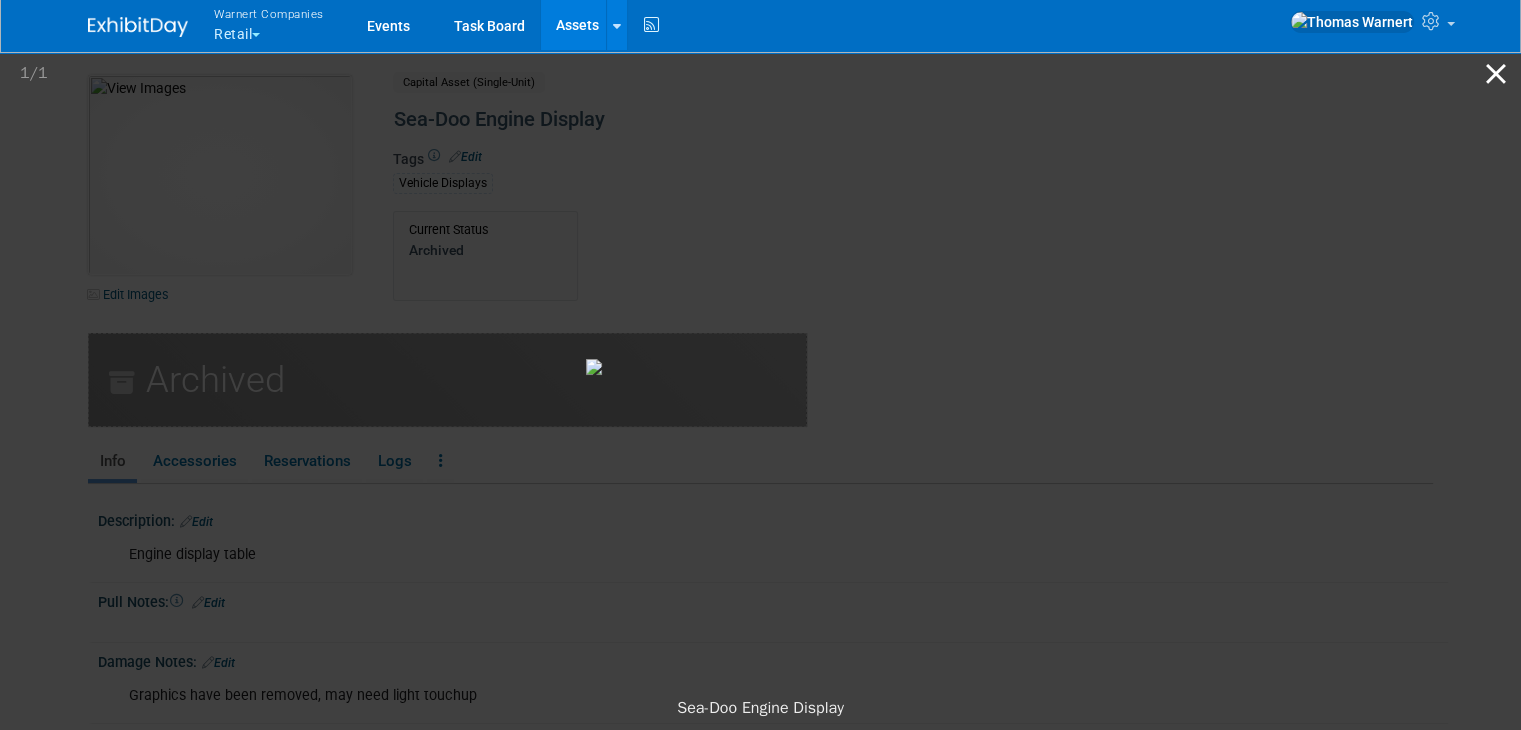 click at bounding box center (1496, 73) 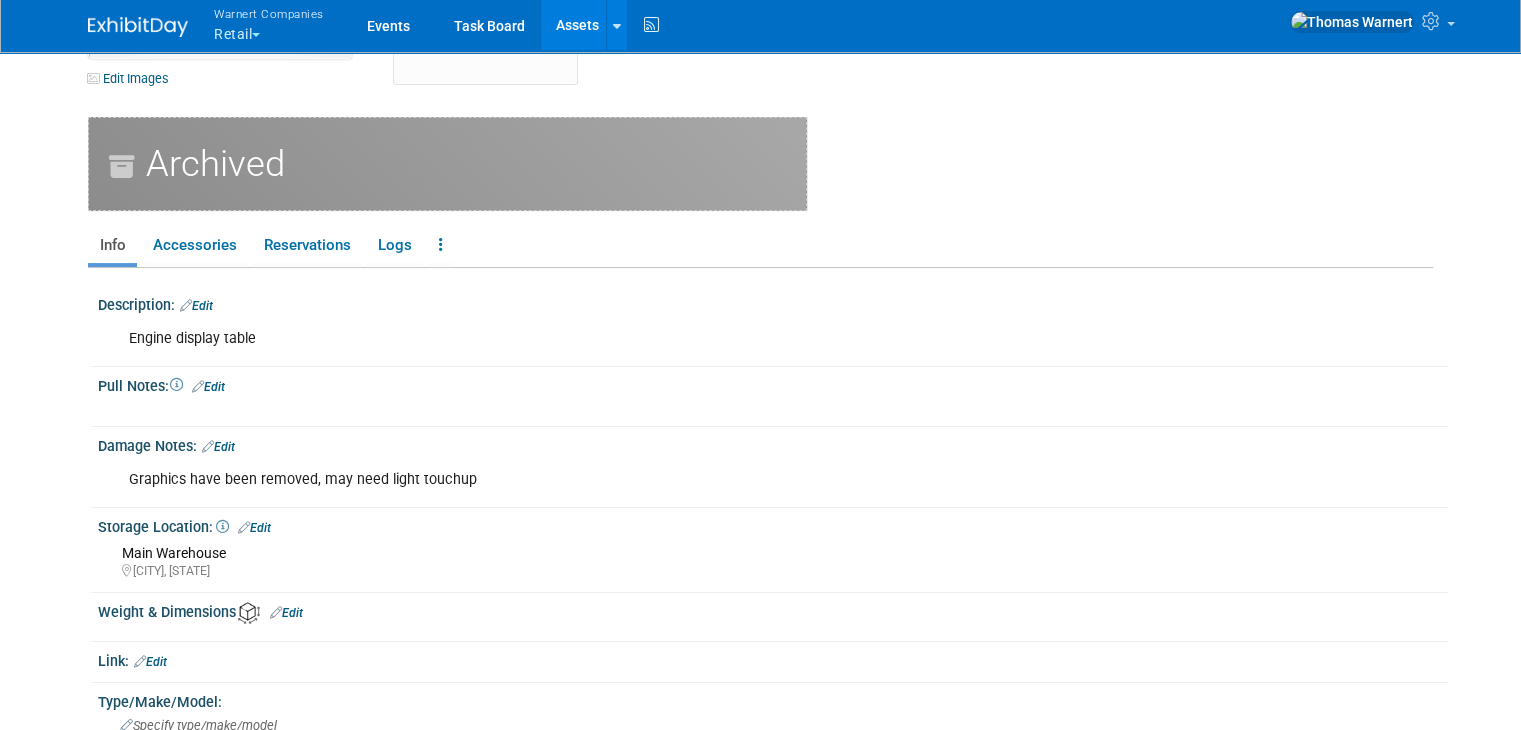 scroll, scrollTop: 0, scrollLeft: 0, axis: both 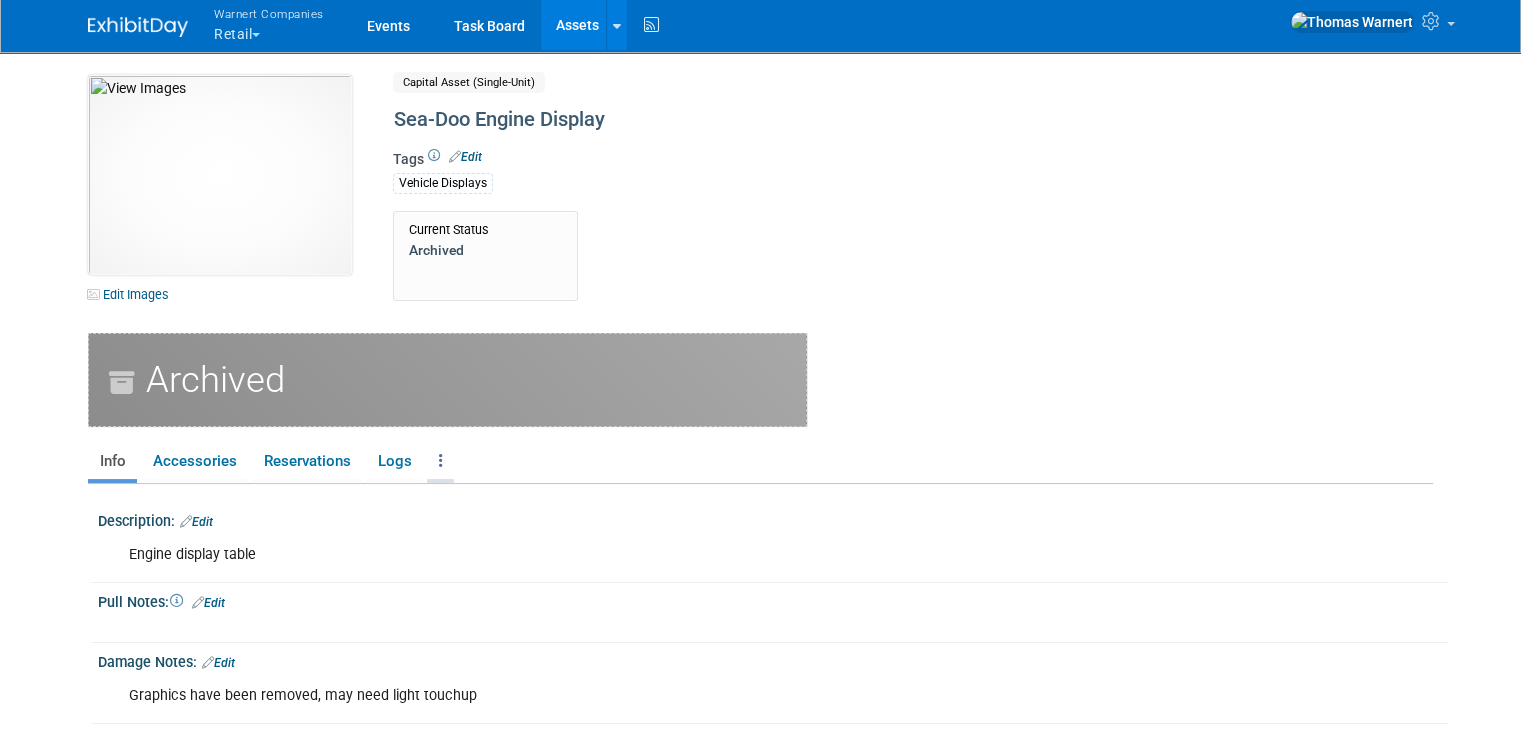 click at bounding box center (441, 460) 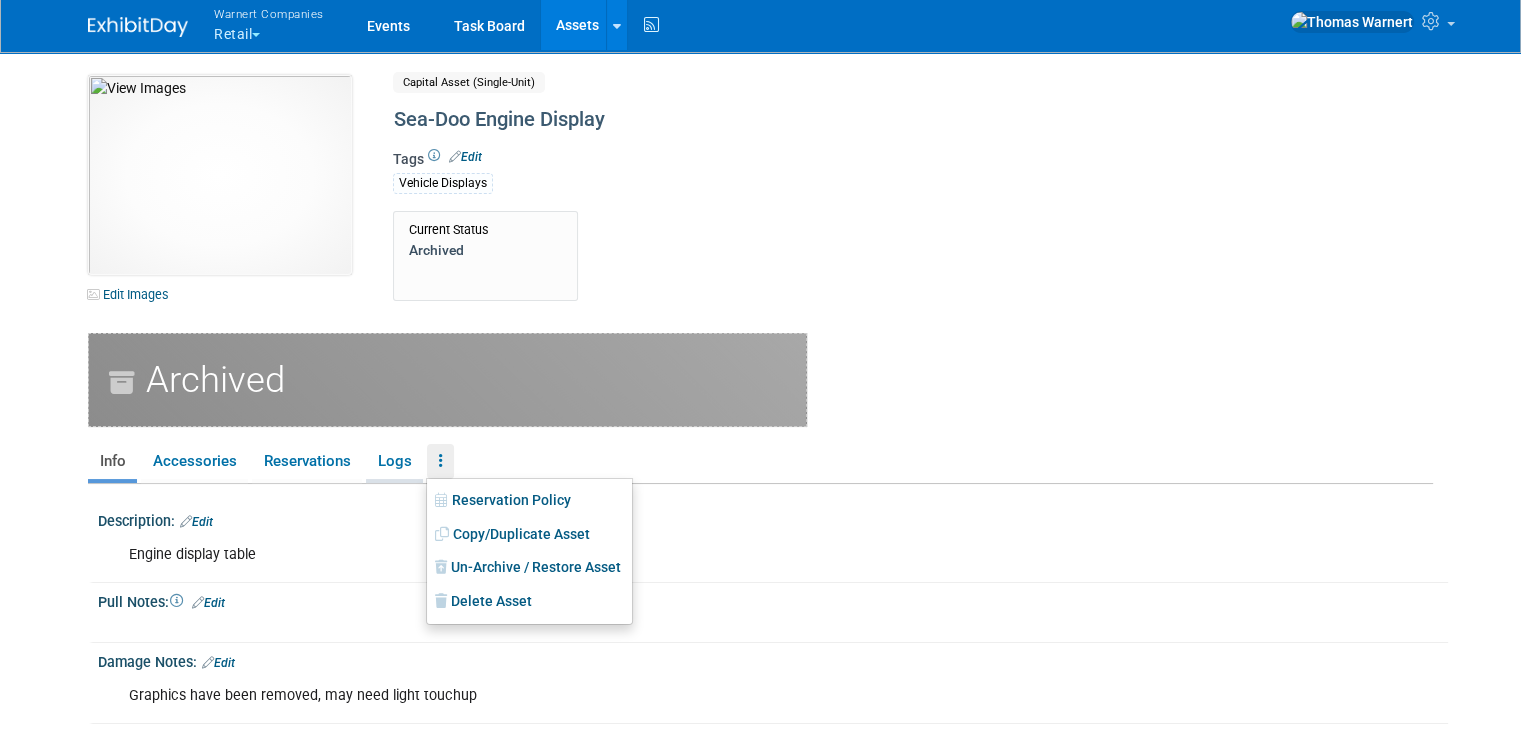 click on "Logs" at bounding box center [394, 461] 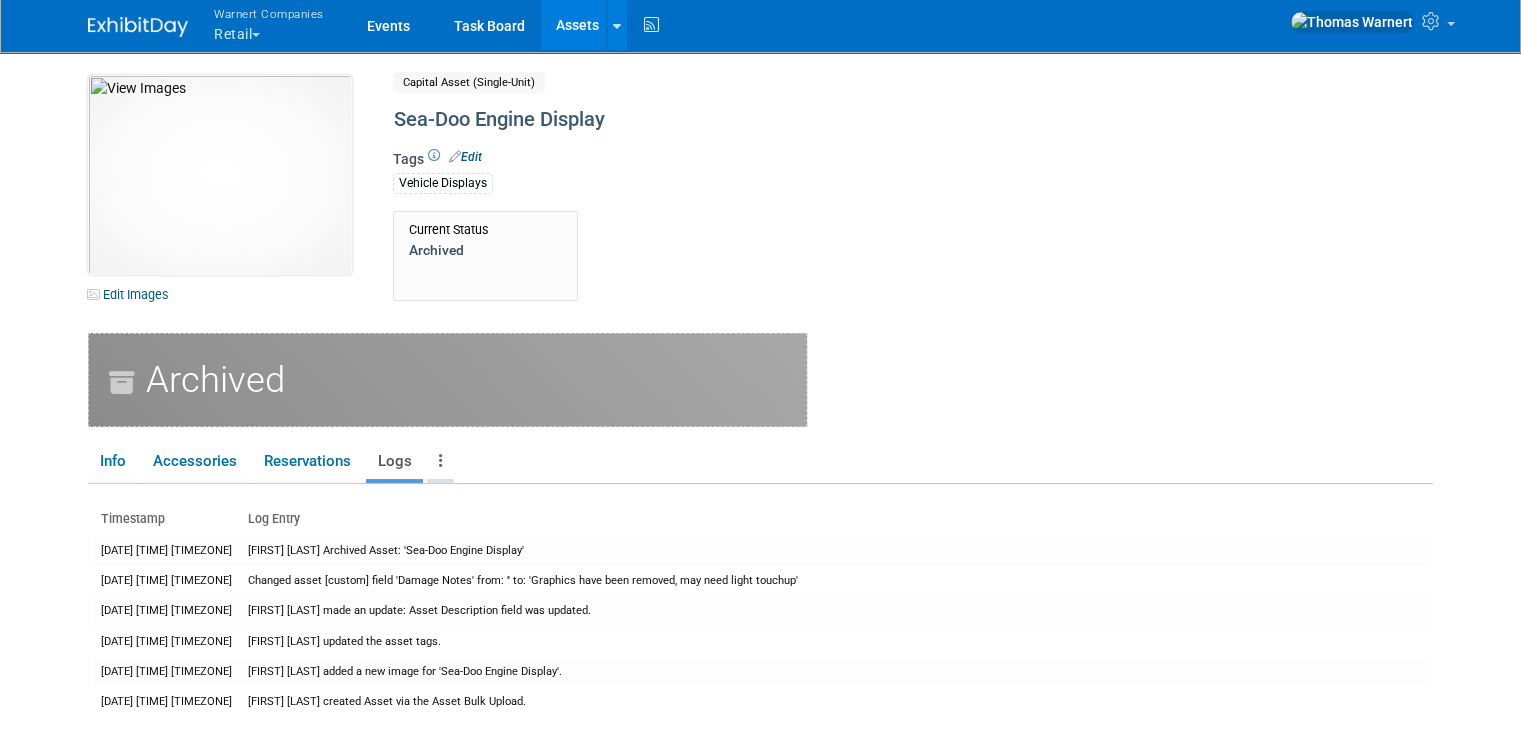 click at bounding box center (440, 461) 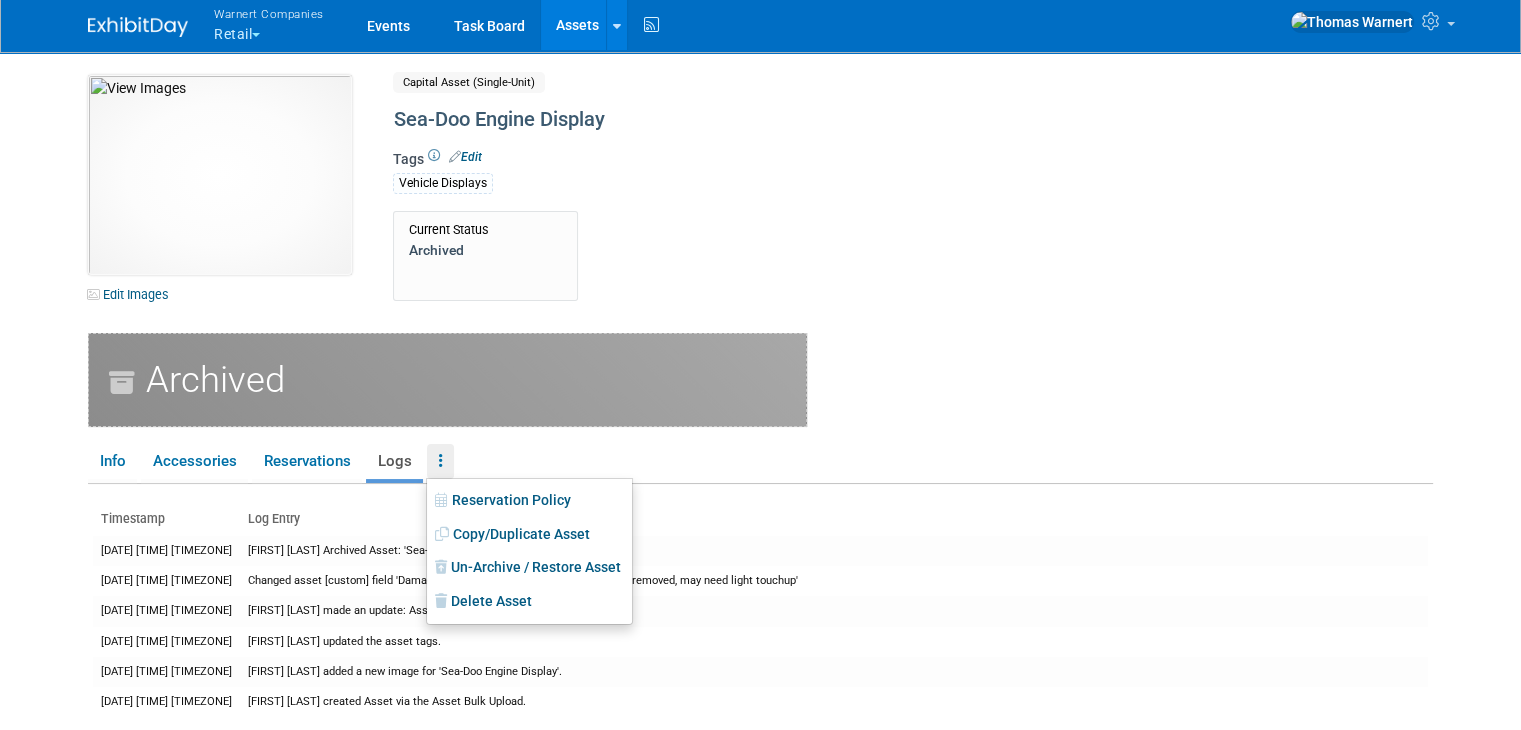 click on "Assets" at bounding box center [577, 25] 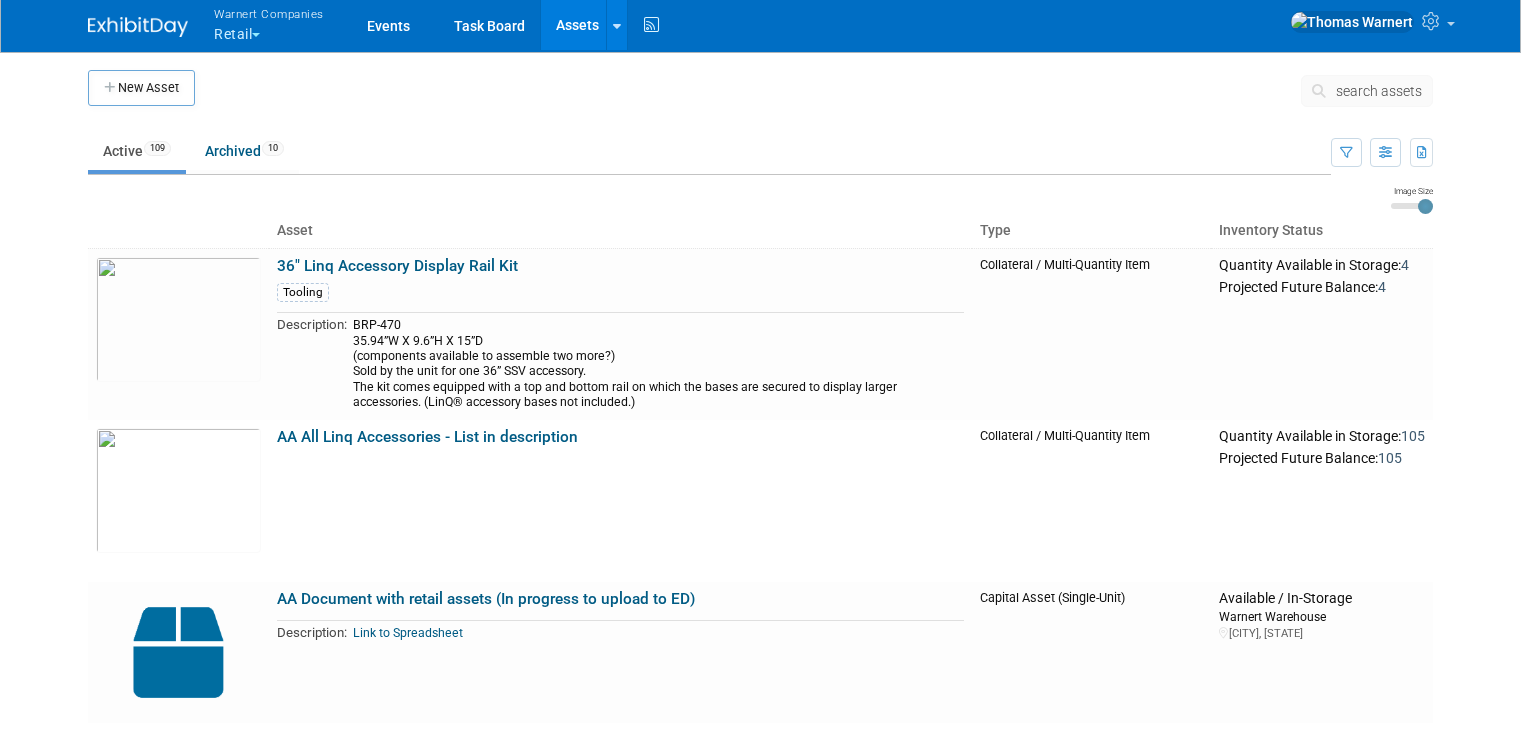 scroll, scrollTop: 0, scrollLeft: 0, axis: both 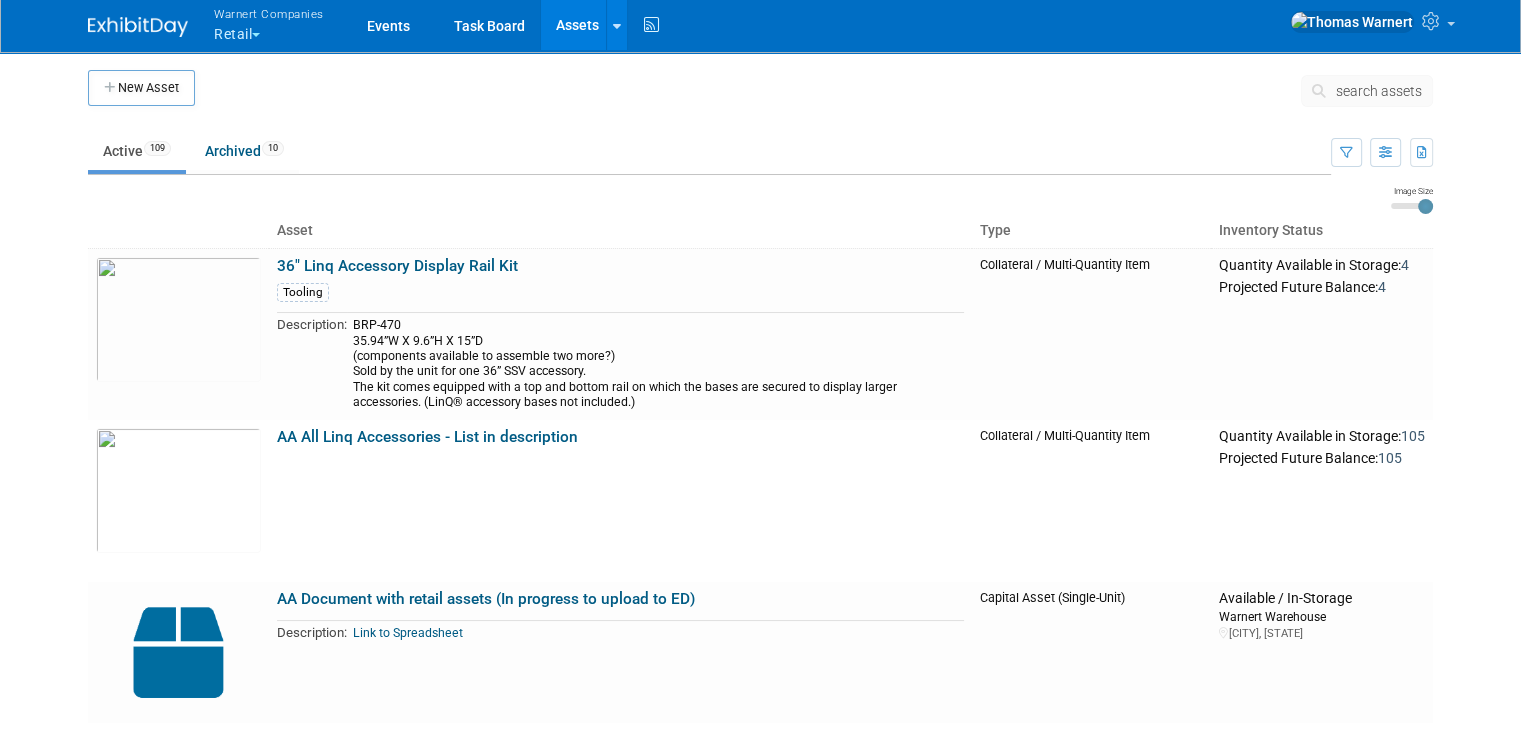 click on "Warnert Companies
Retail" at bounding box center [280, 26] 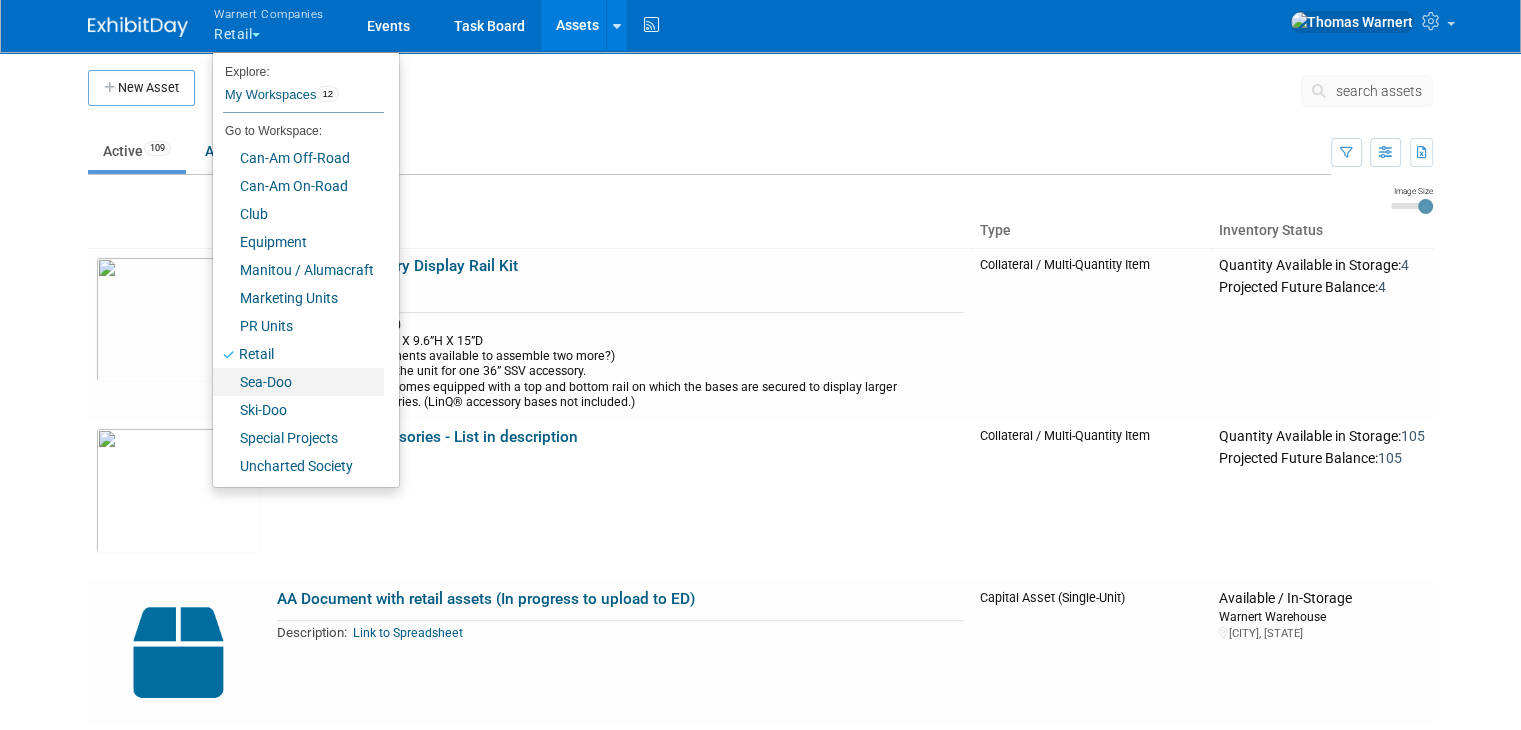 click on "Sea-Doo" at bounding box center (298, 382) 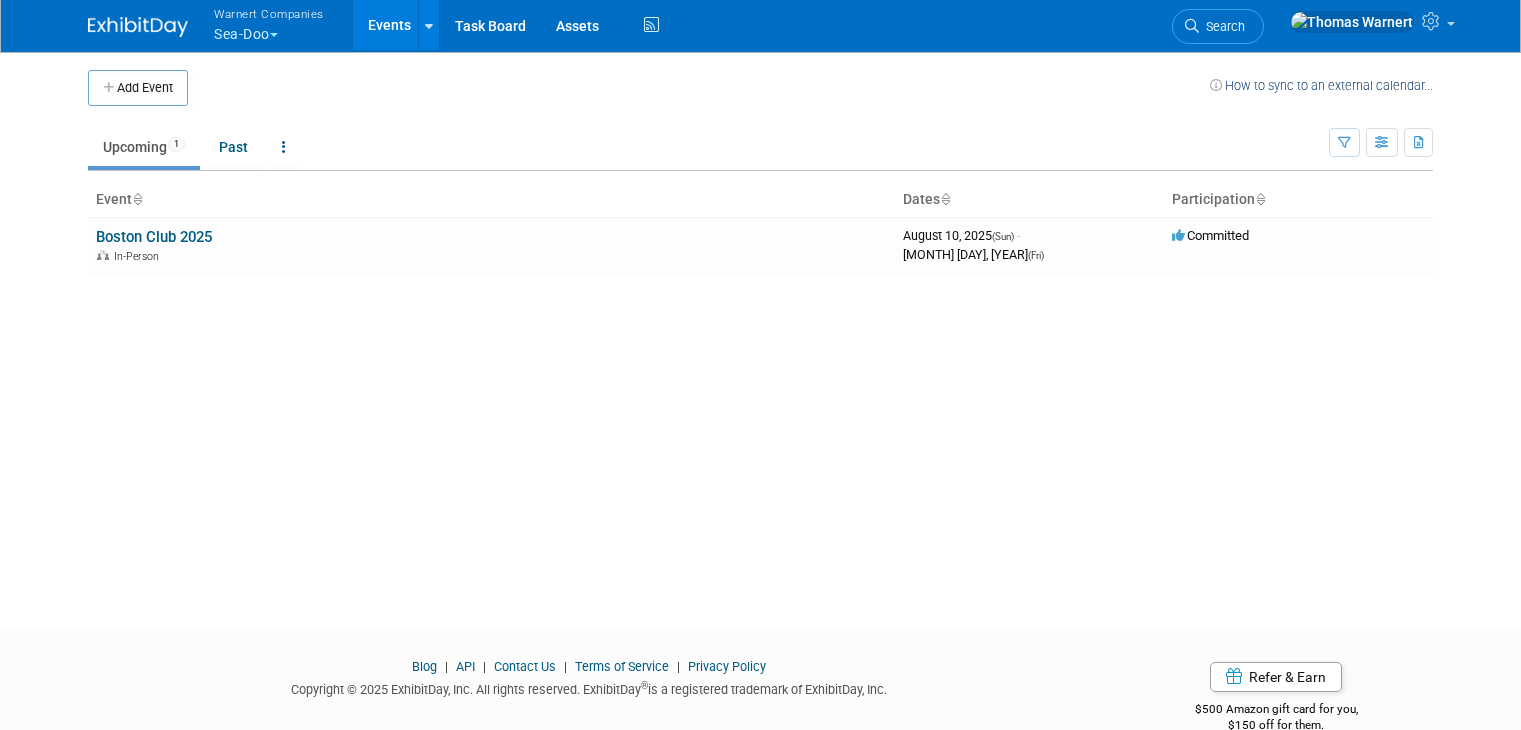 scroll, scrollTop: 0, scrollLeft: 0, axis: both 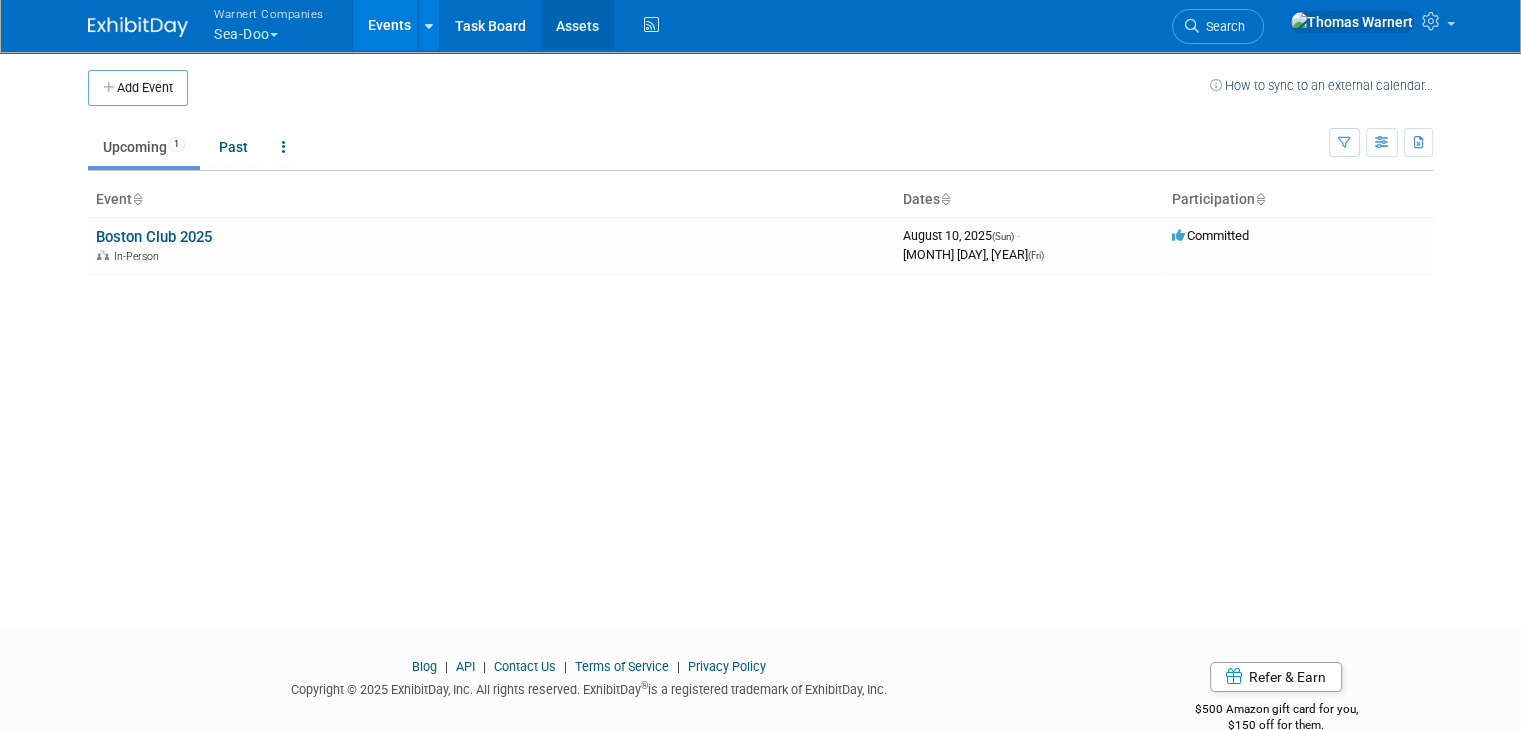 click on "Assets" at bounding box center (577, 25) 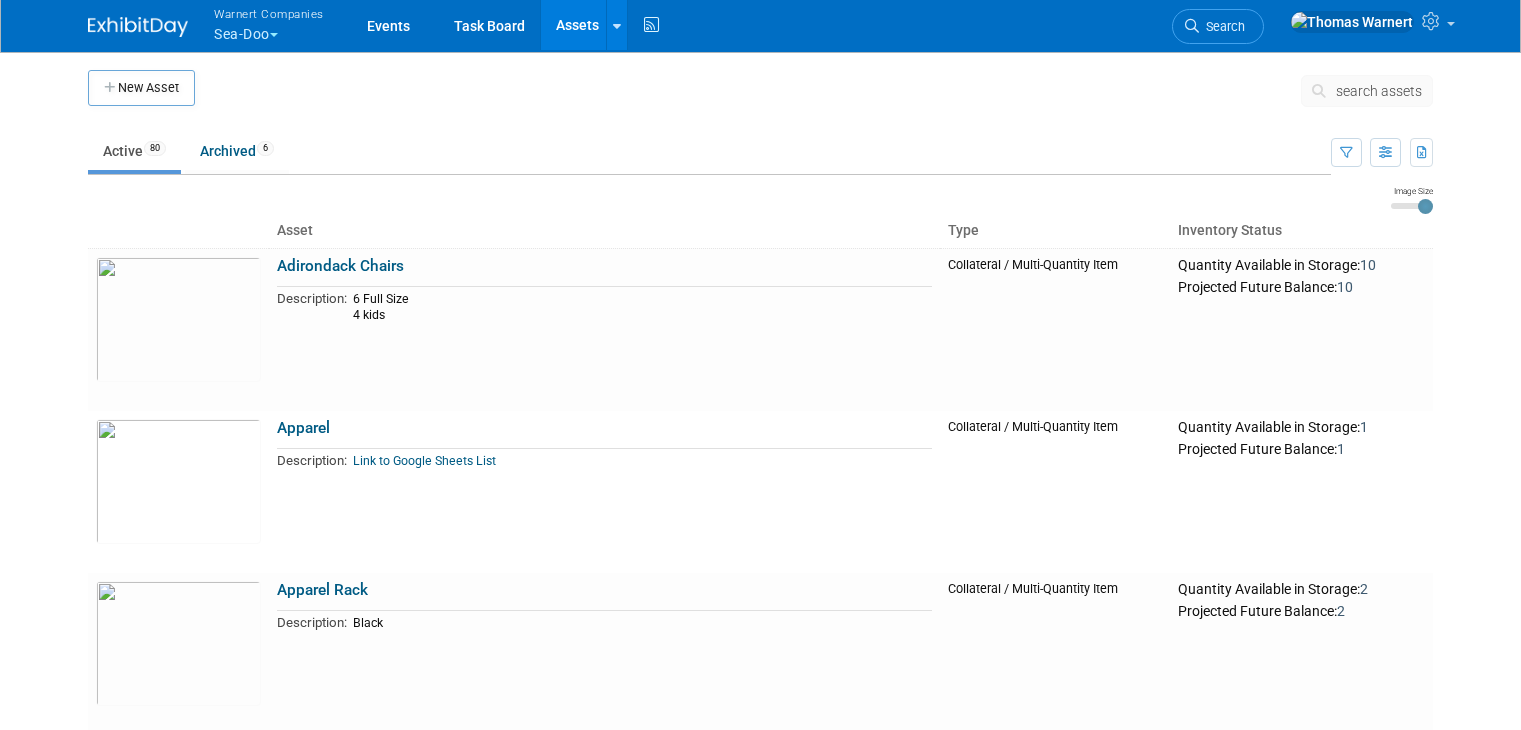 scroll, scrollTop: 0, scrollLeft: 0, axis: both 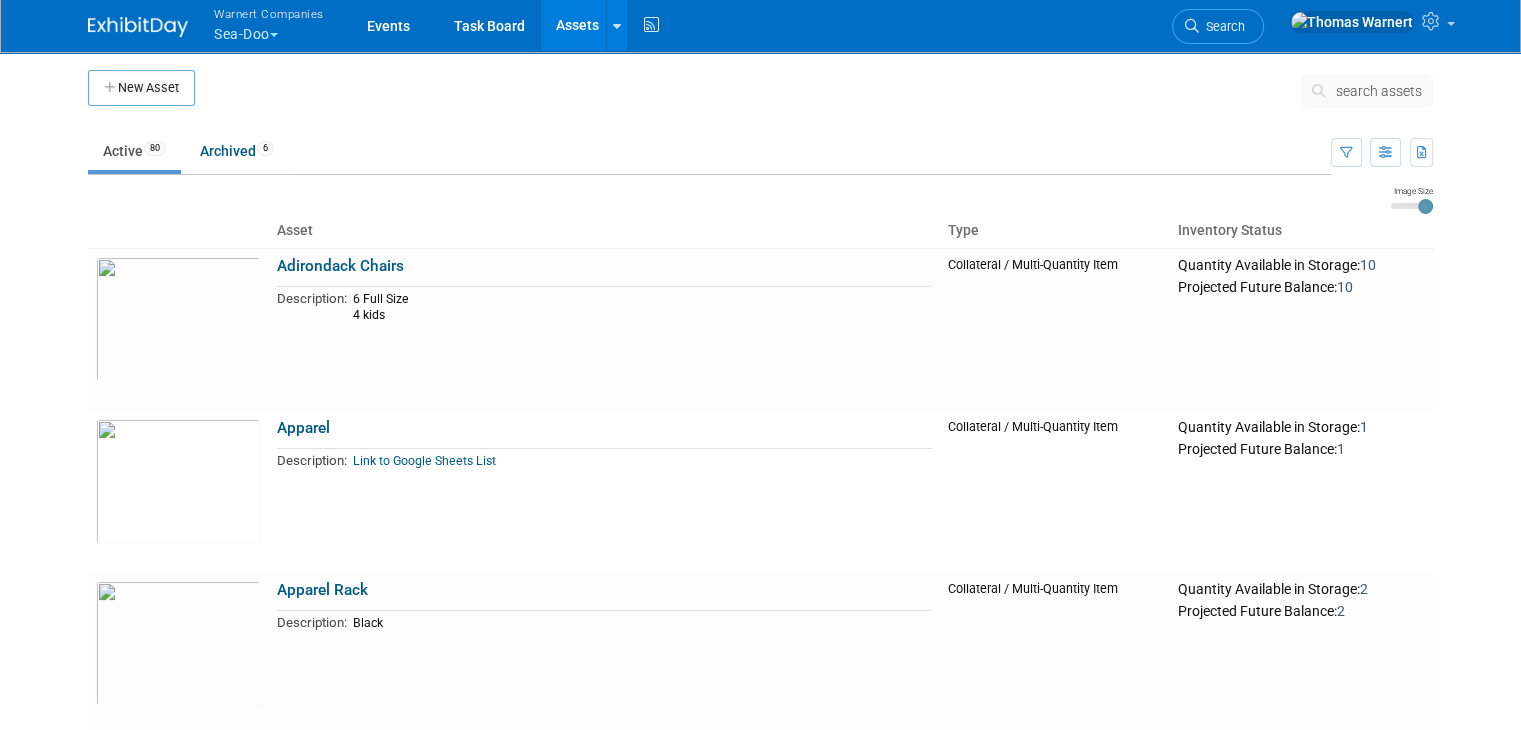 click on "search assets" at bounding box center (1379, 91) 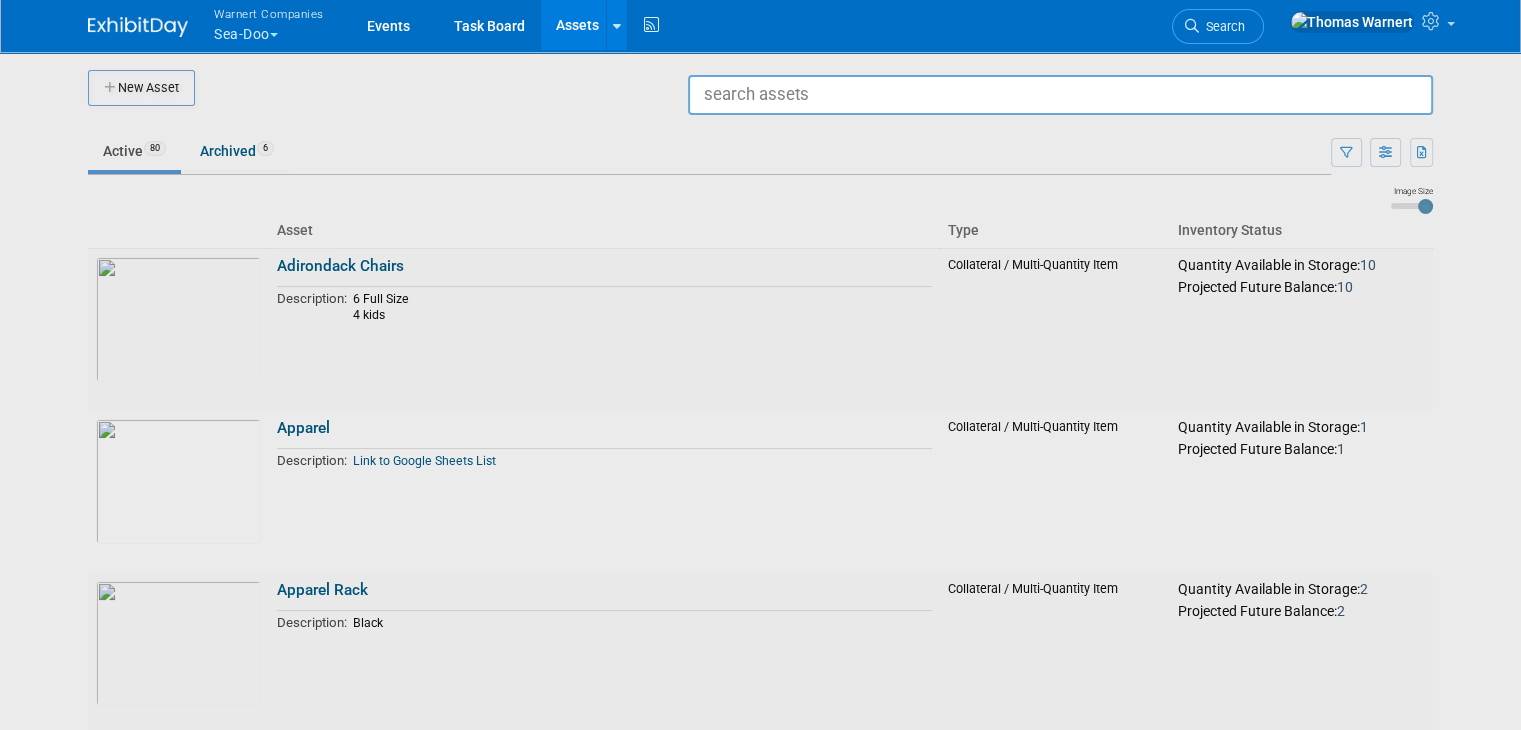 click on "Warnert Companies
Sea-Doo" at bounding box center [280, 26] 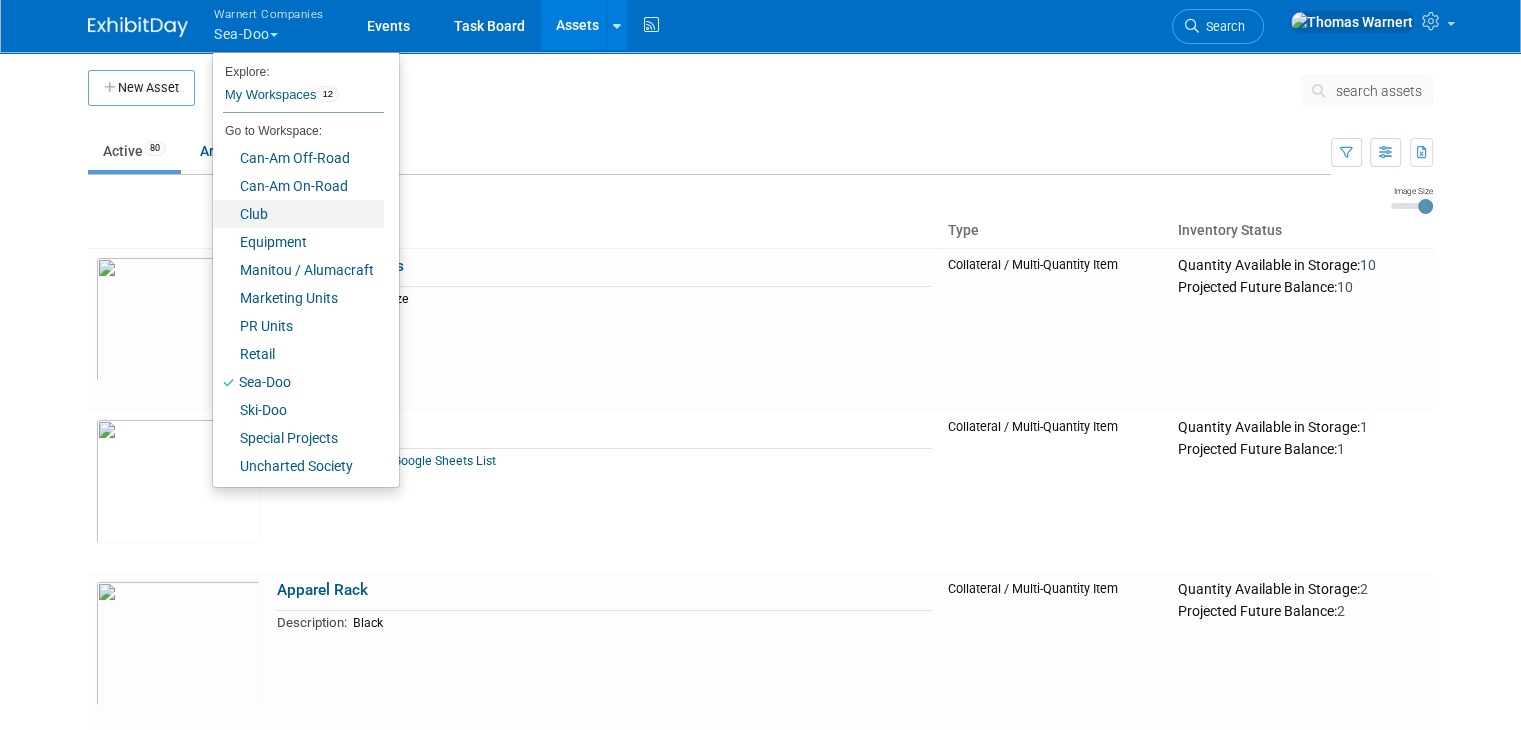click on "Club" at bounding box center (298, 214) 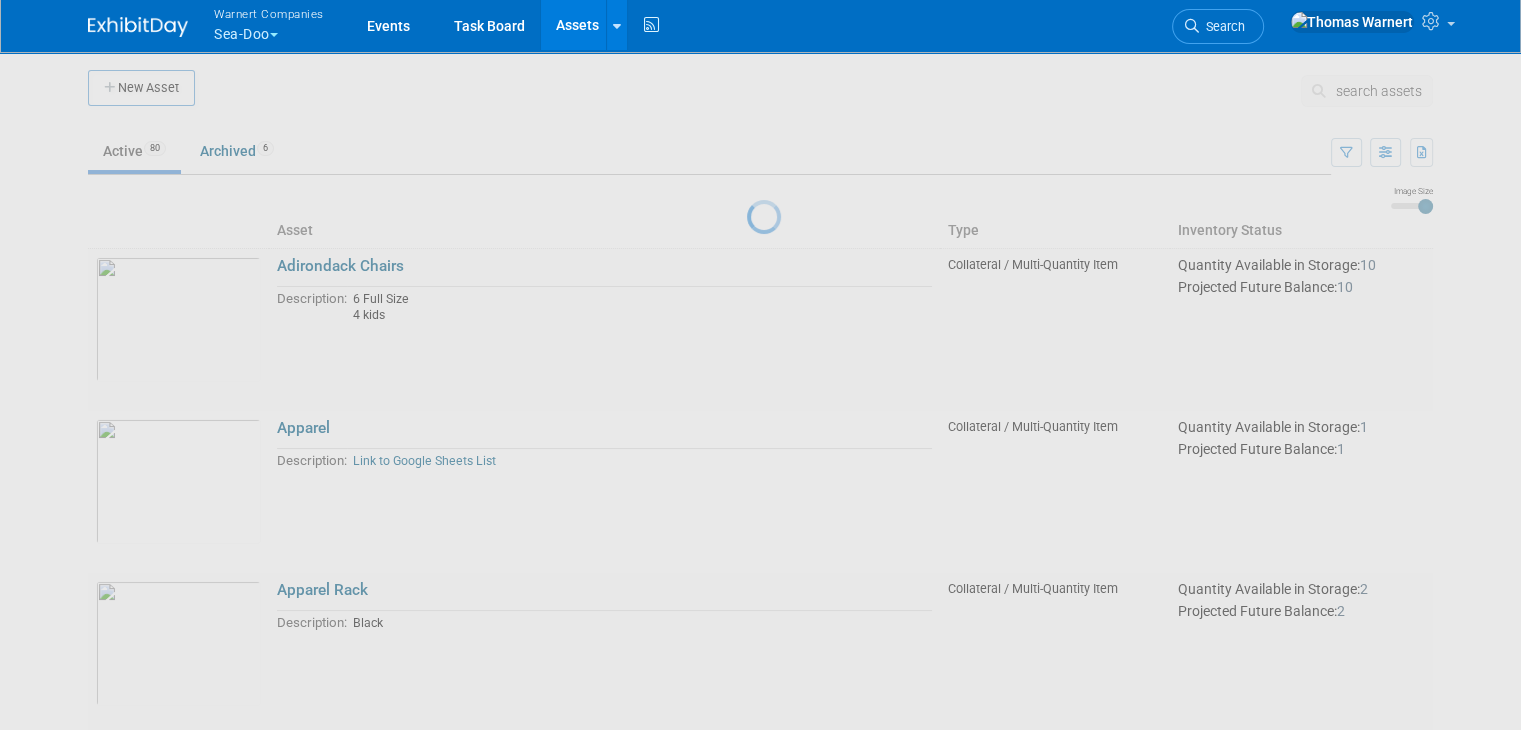 click at bounding box center [761, 365] 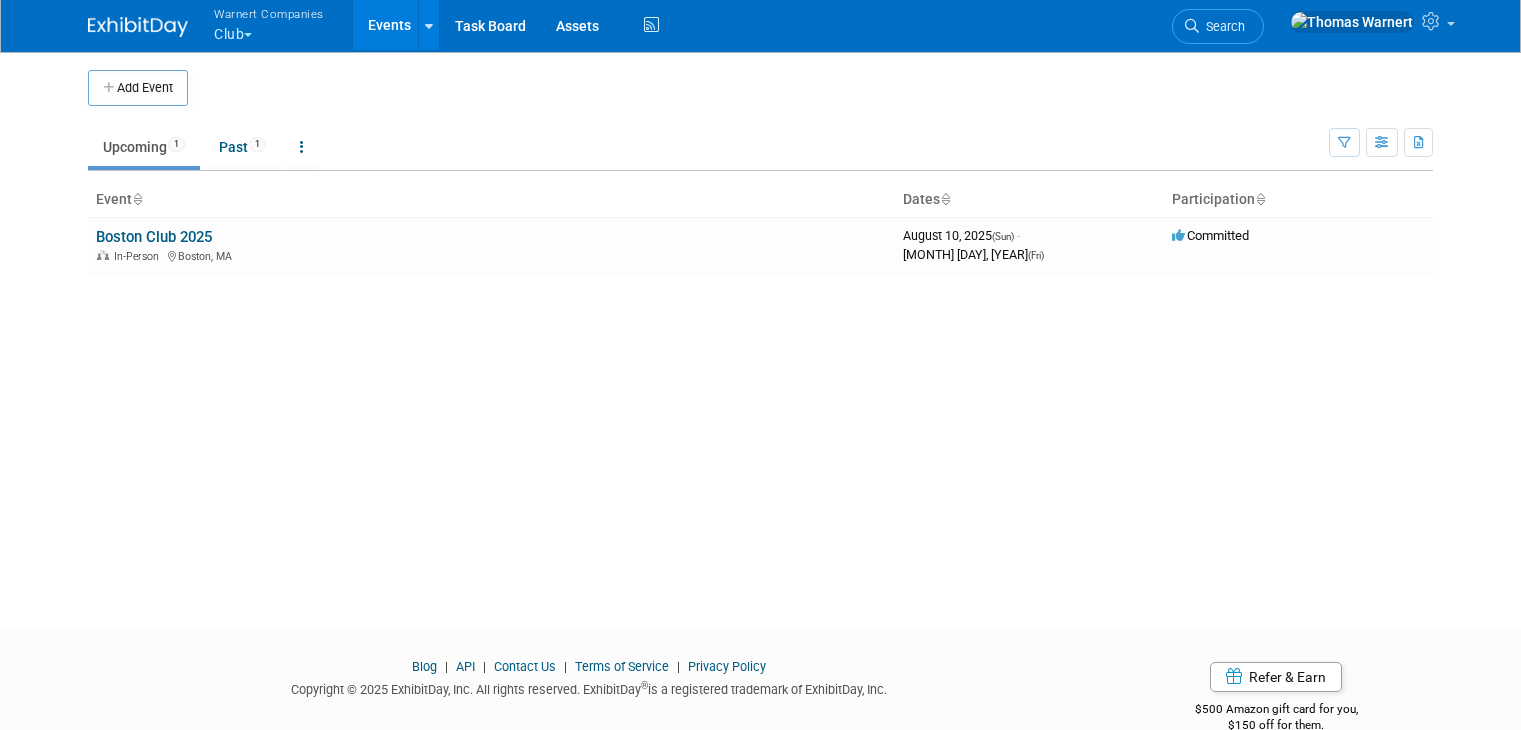 scroll, scrollTop: 0, scrollLeft: 0, axis: both 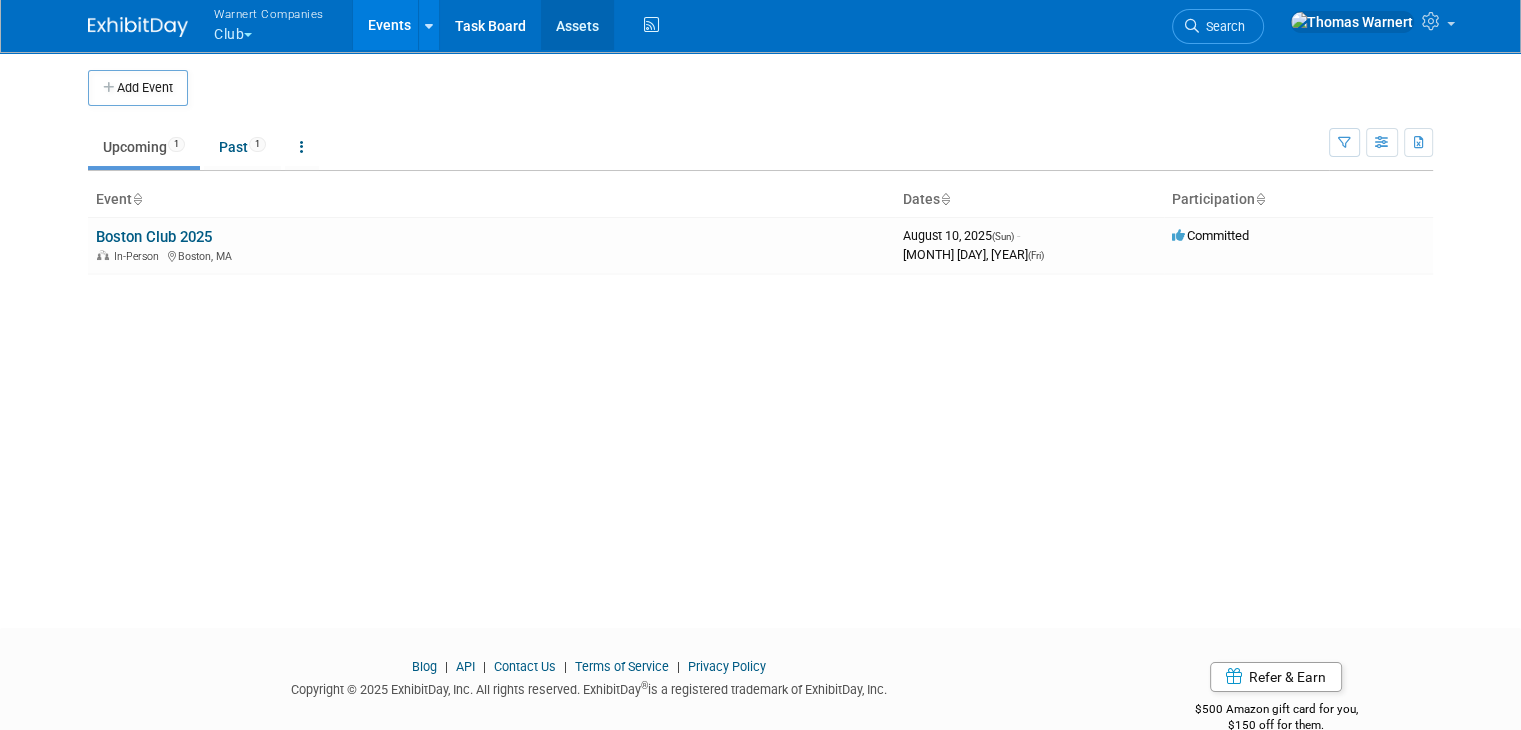 click on "Assets" at bounding box center (577, 25) 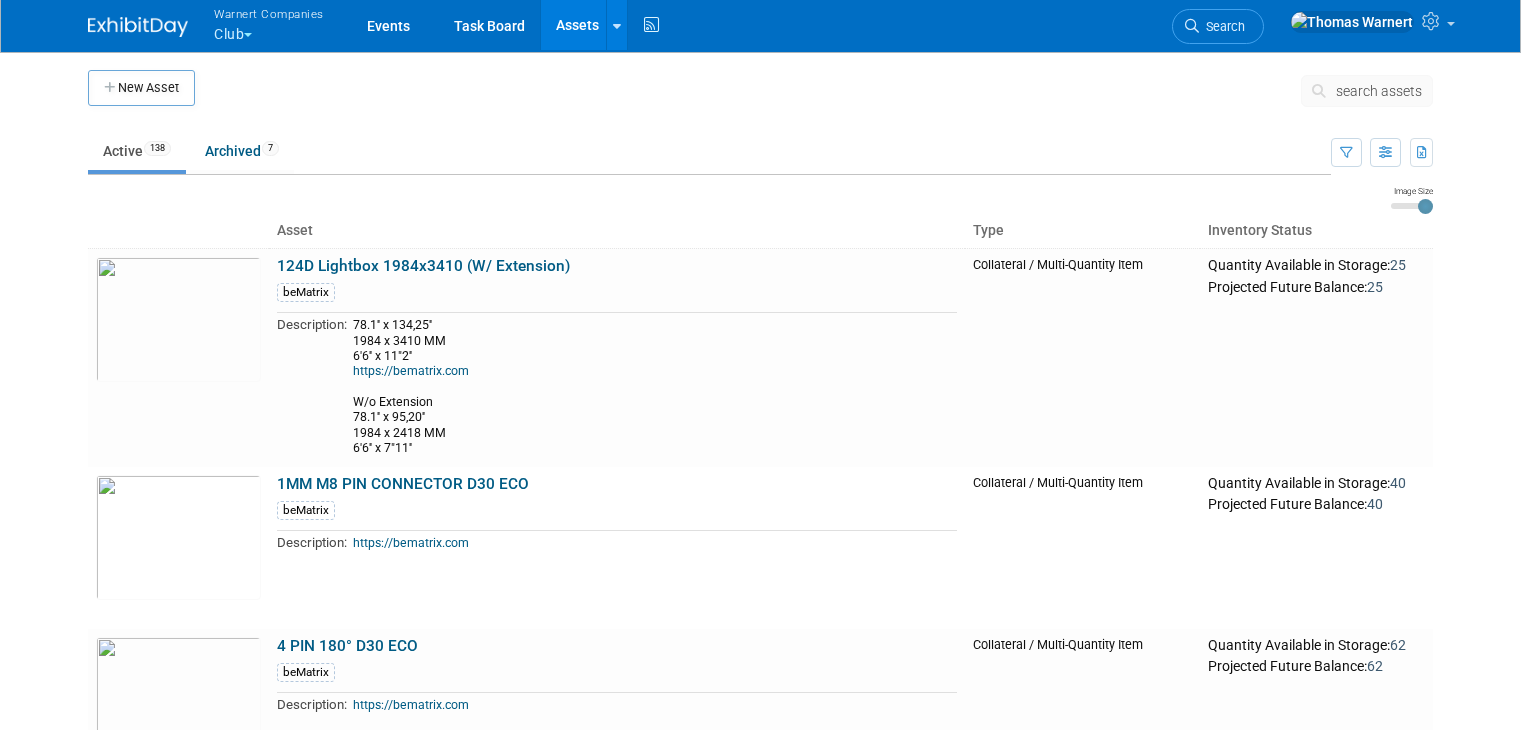 scroll, scrollTop: 0, scrollLeft: 0, axis: both 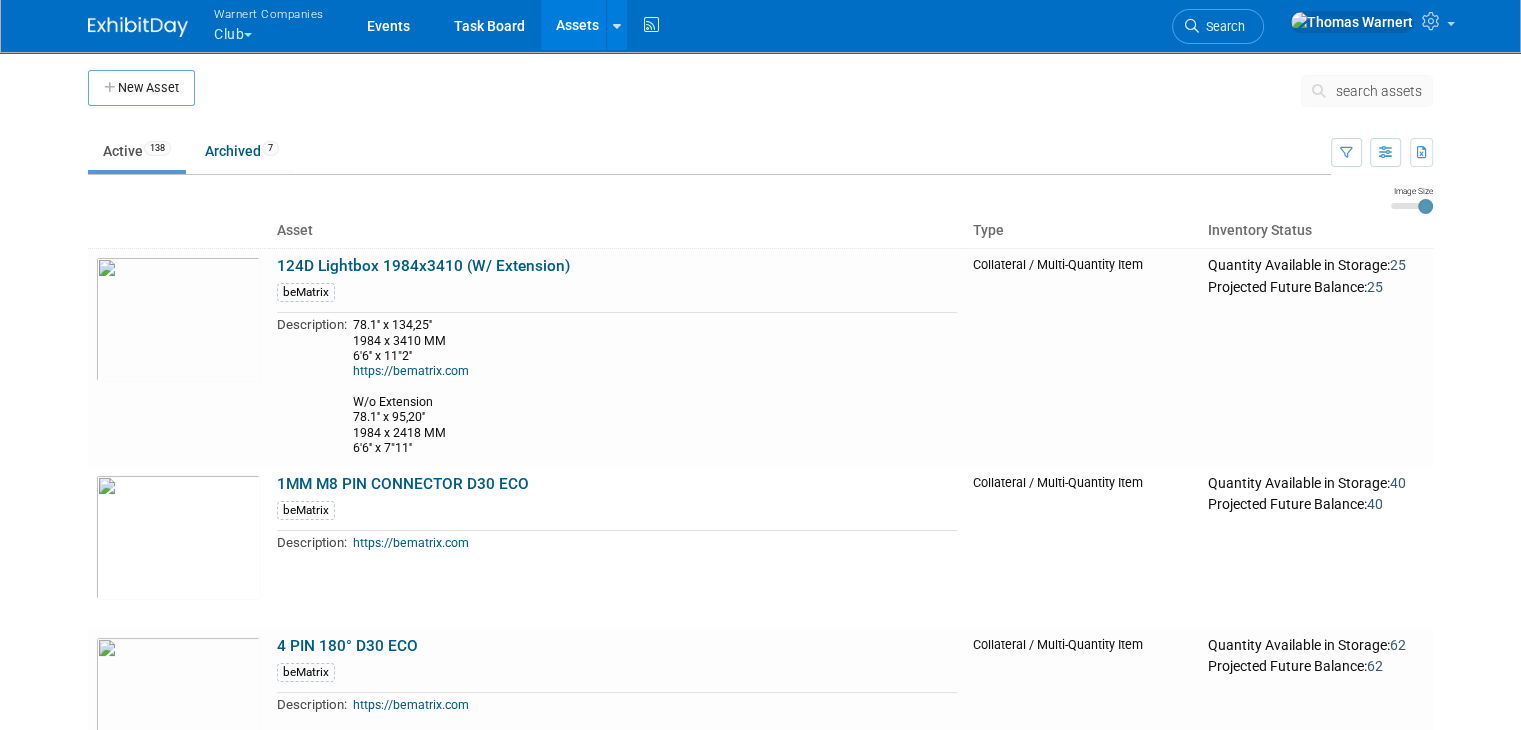 click on "search assets" at bounding box center [1379, 91] 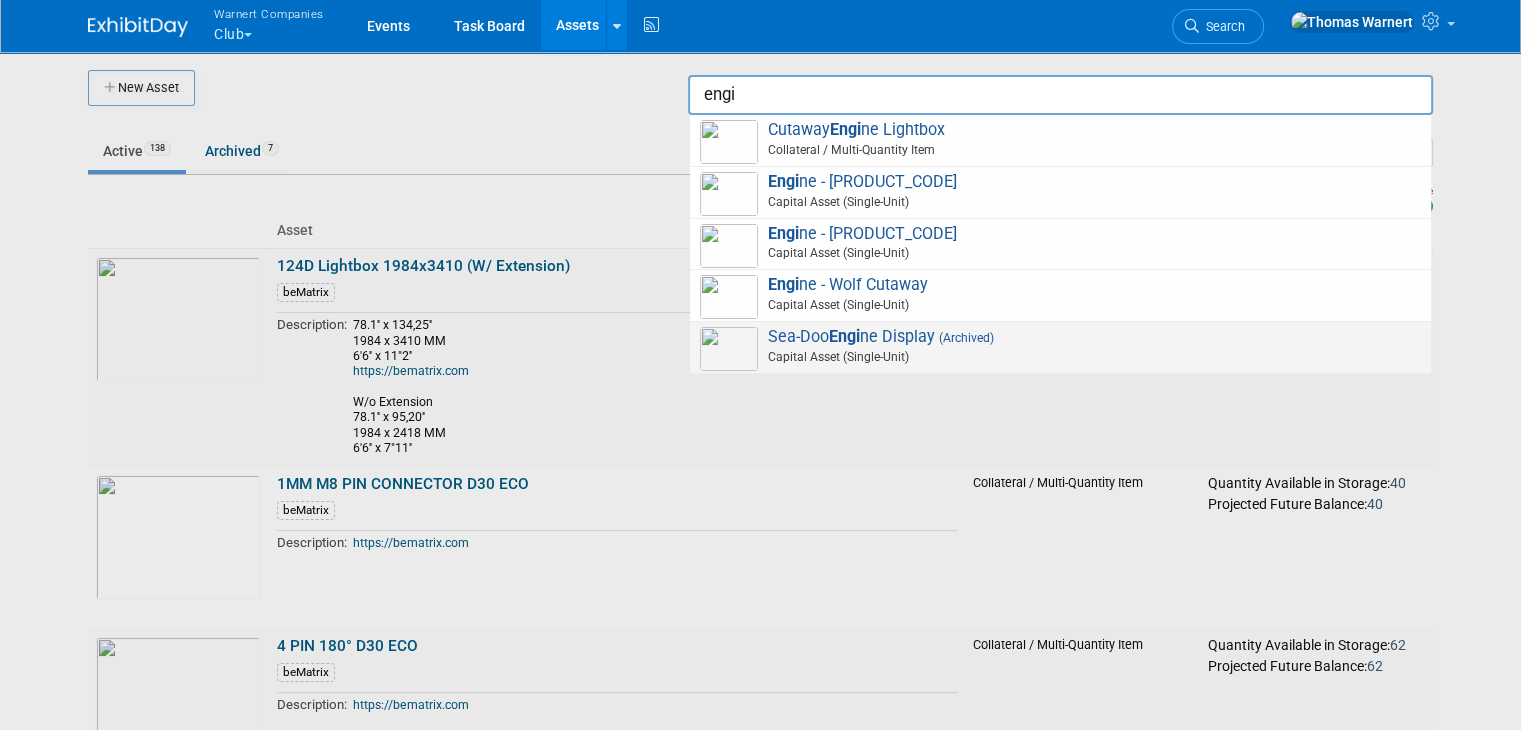 type on "engi" 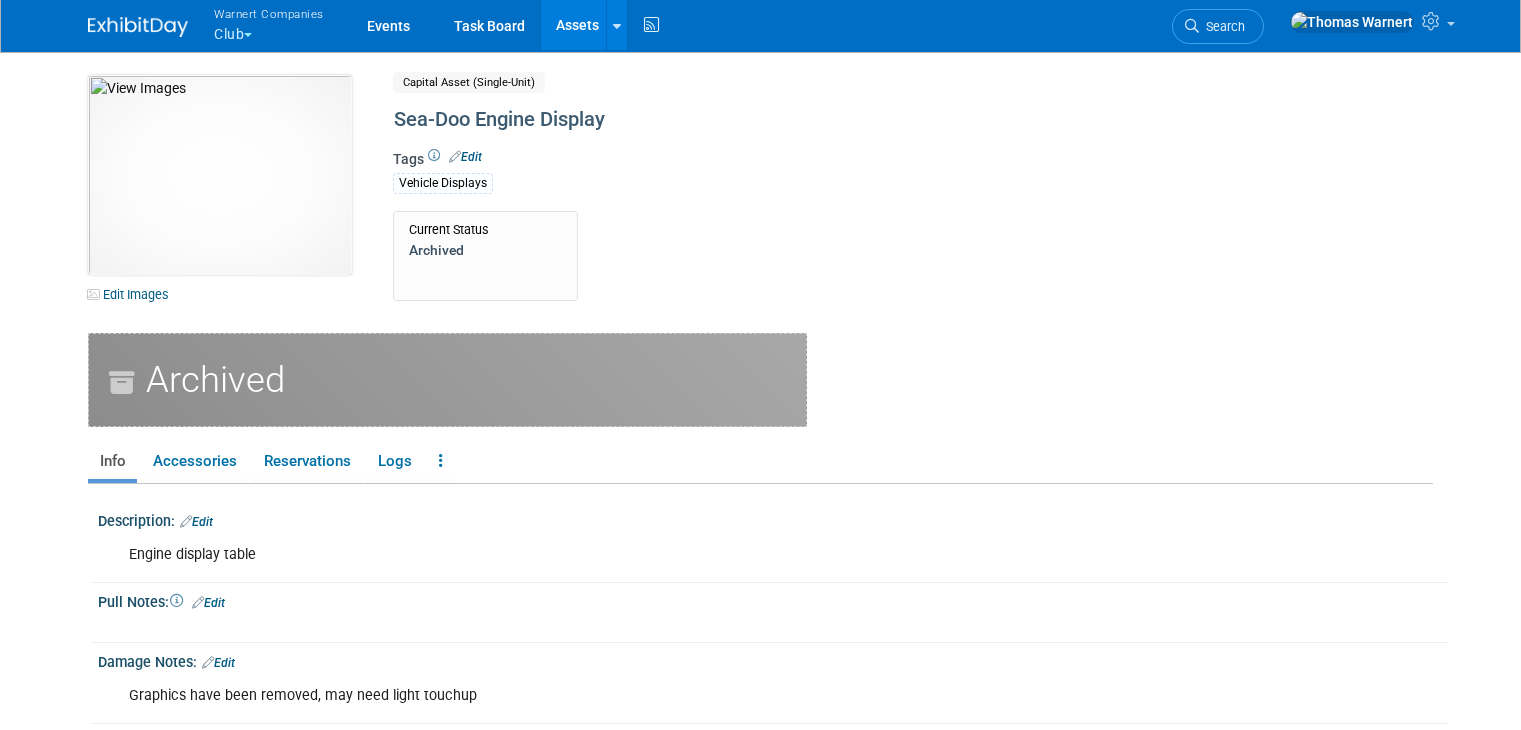scroll, scrollTop: 0, scrollLeft: 0, axis: both 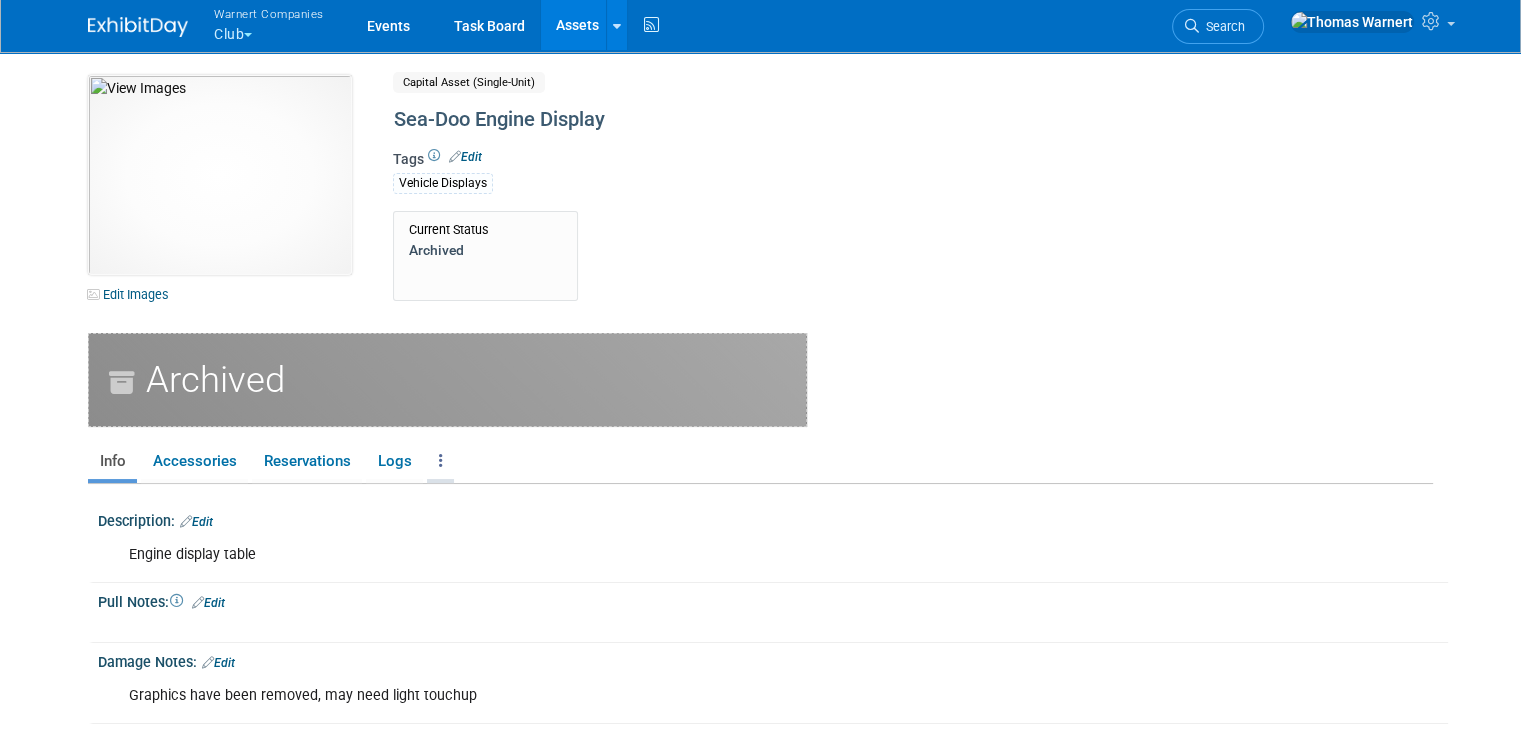 click at bounding box center (440, 461) 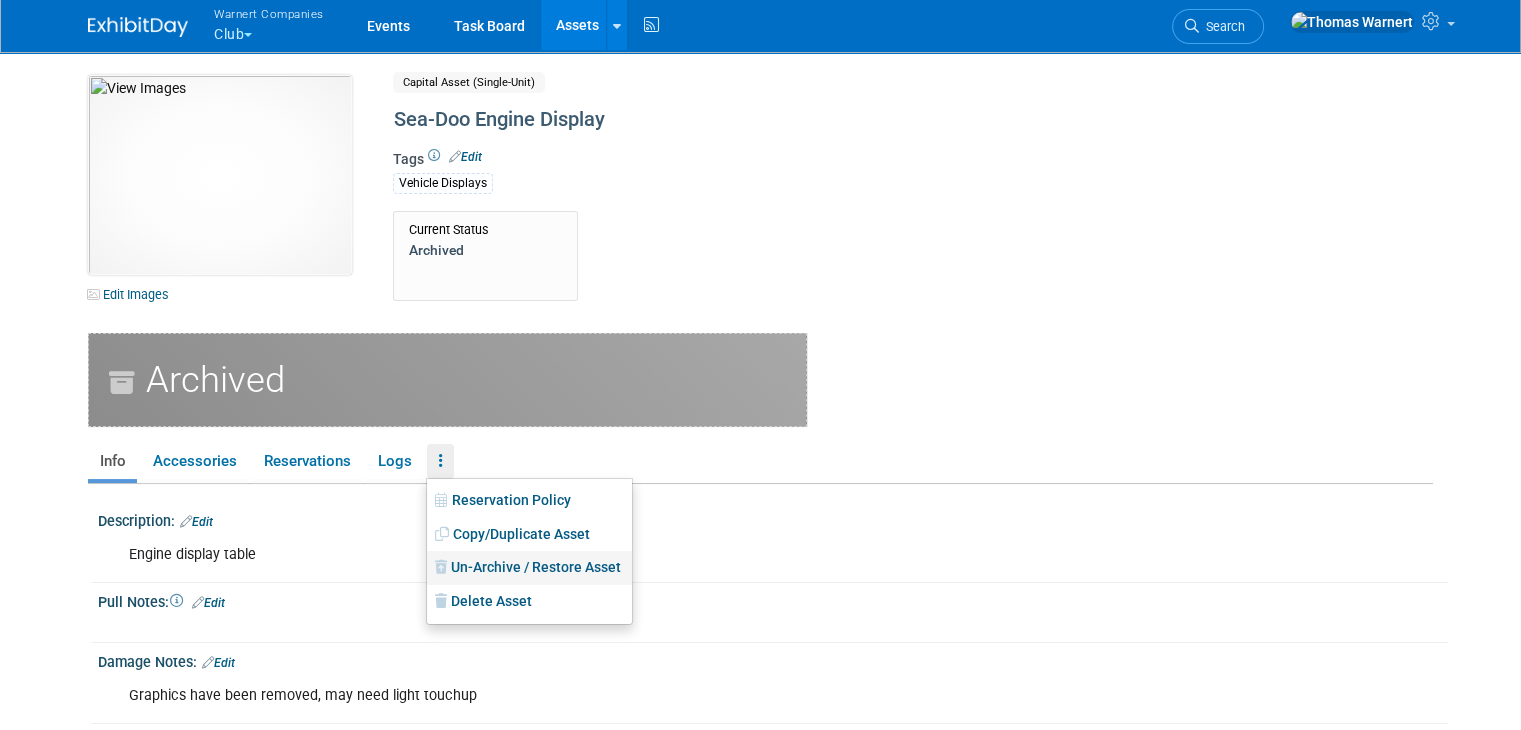 click on "Un-Archive / Restore Asset" at bounding box center [529, 568] 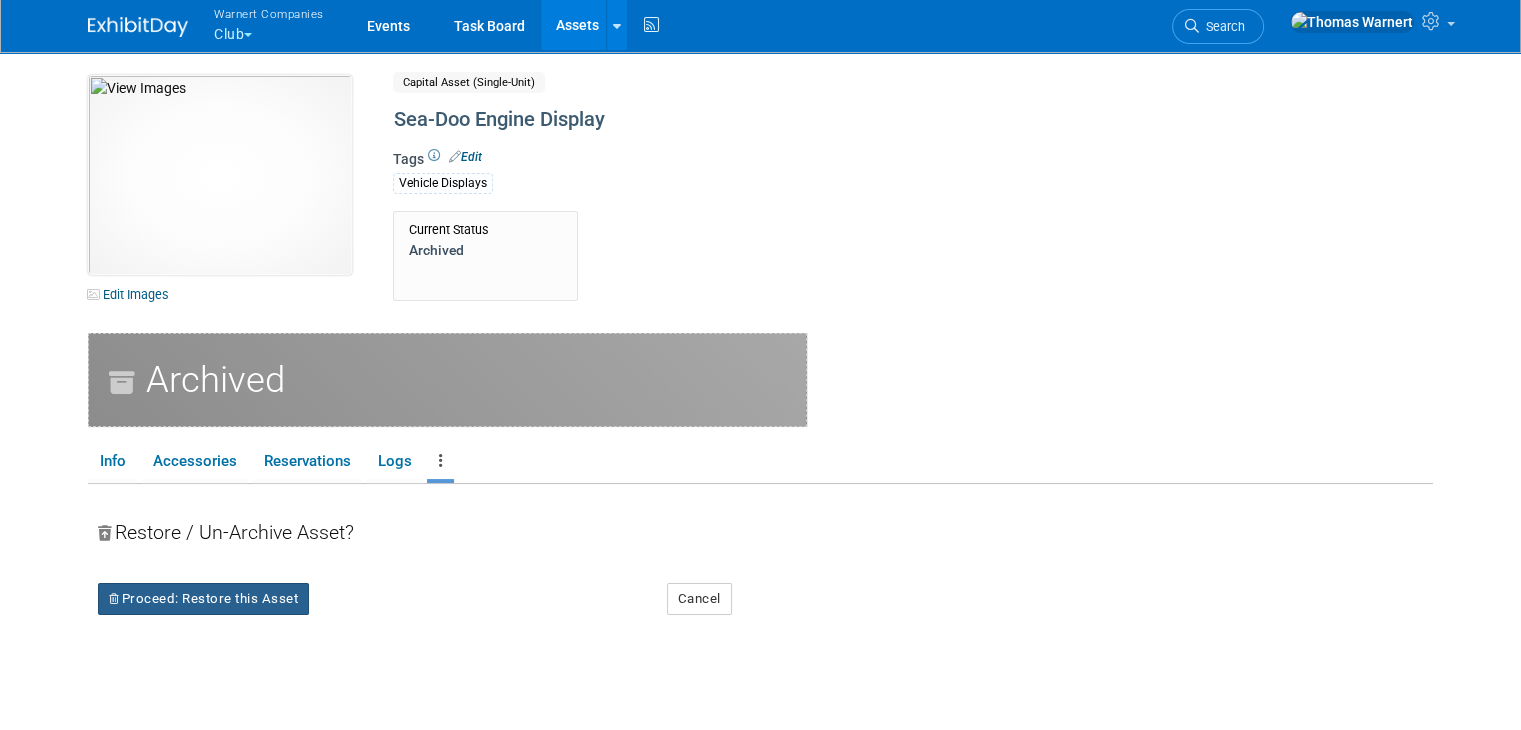 click on "Proceed: Restore this Asset" at bounding box center (203, 599) 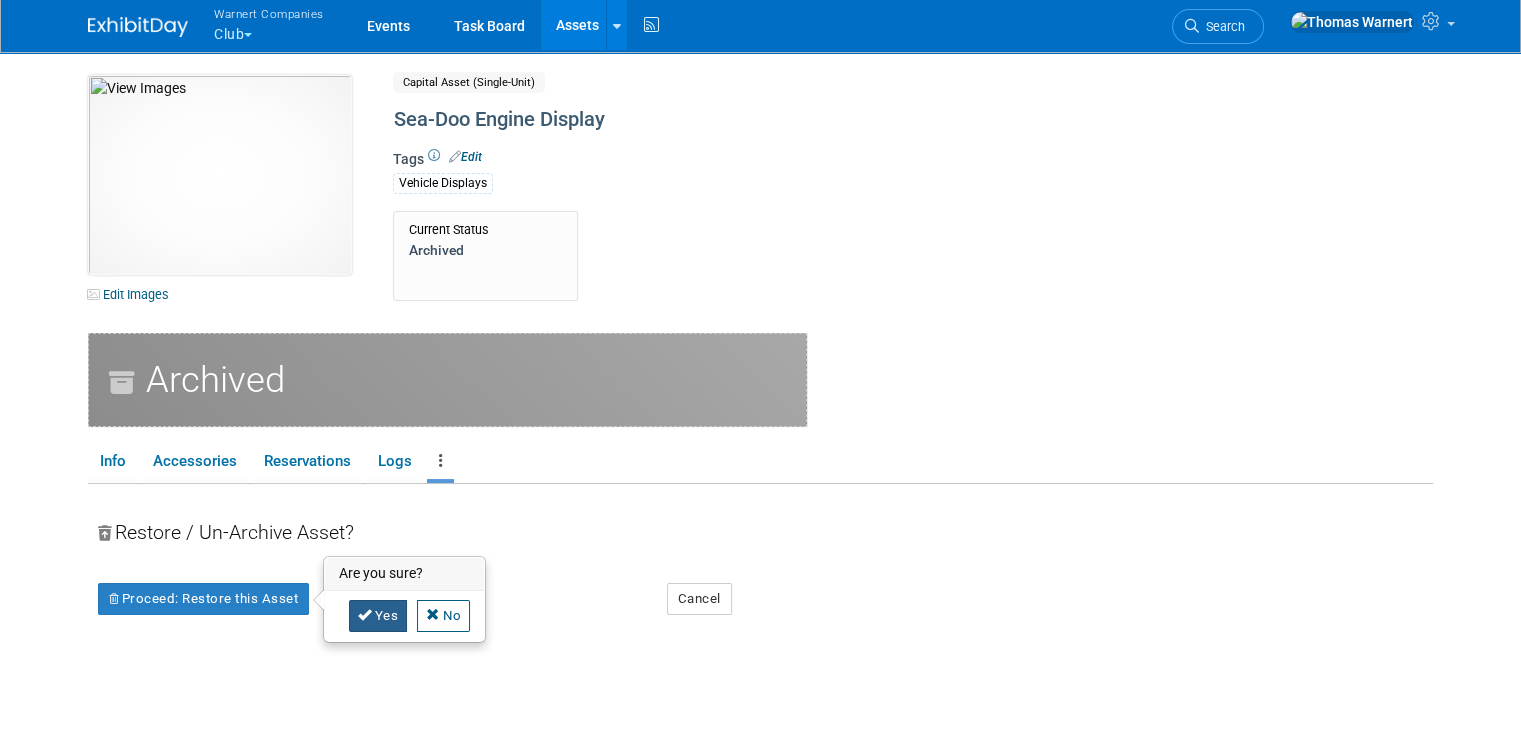 click at bounding box center [365, 614] 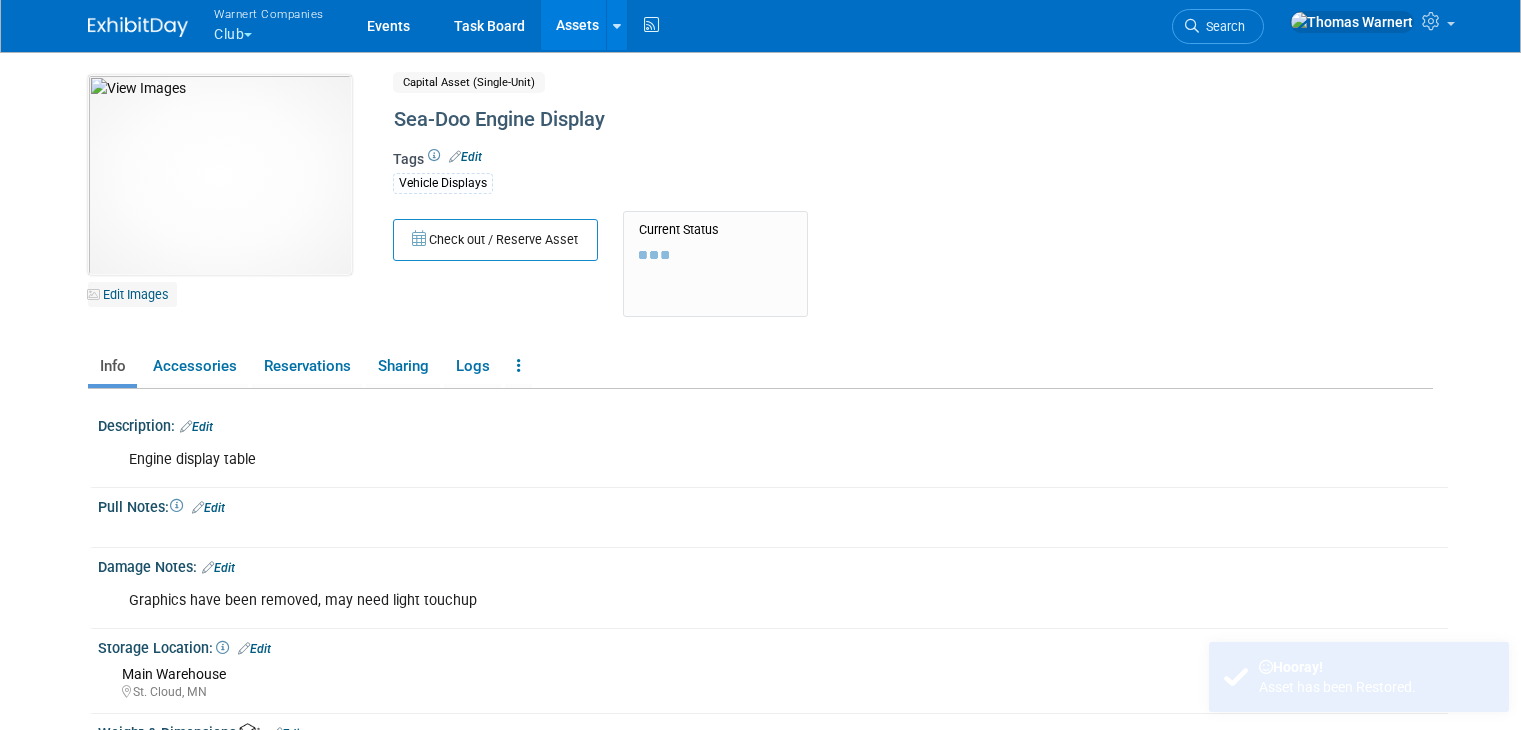 scroll, scrollTop: 0, scrollLeft: 0, axis: both 